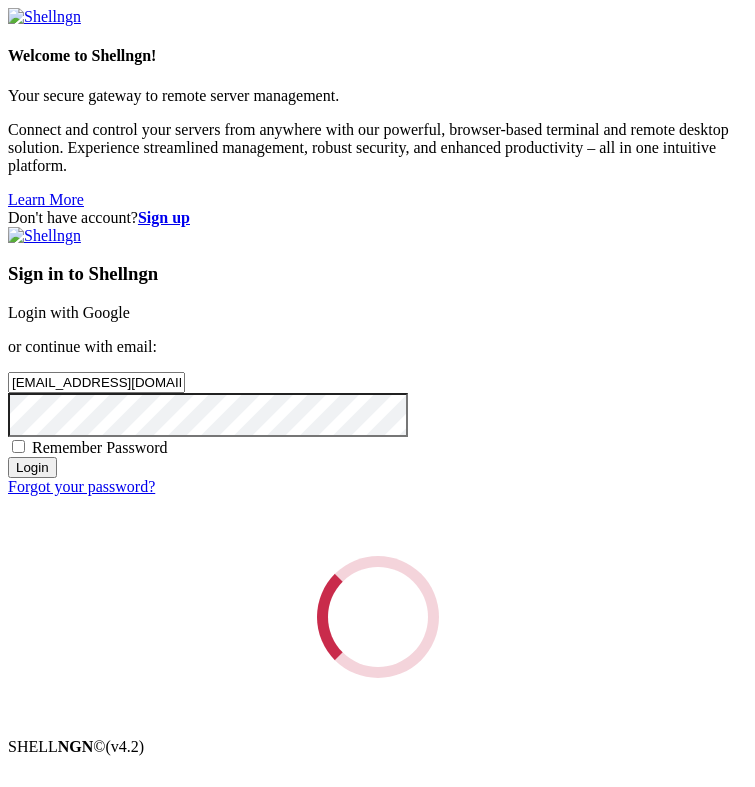 scroll, scrollTop: 0, scrollLeft: 0, axis: both 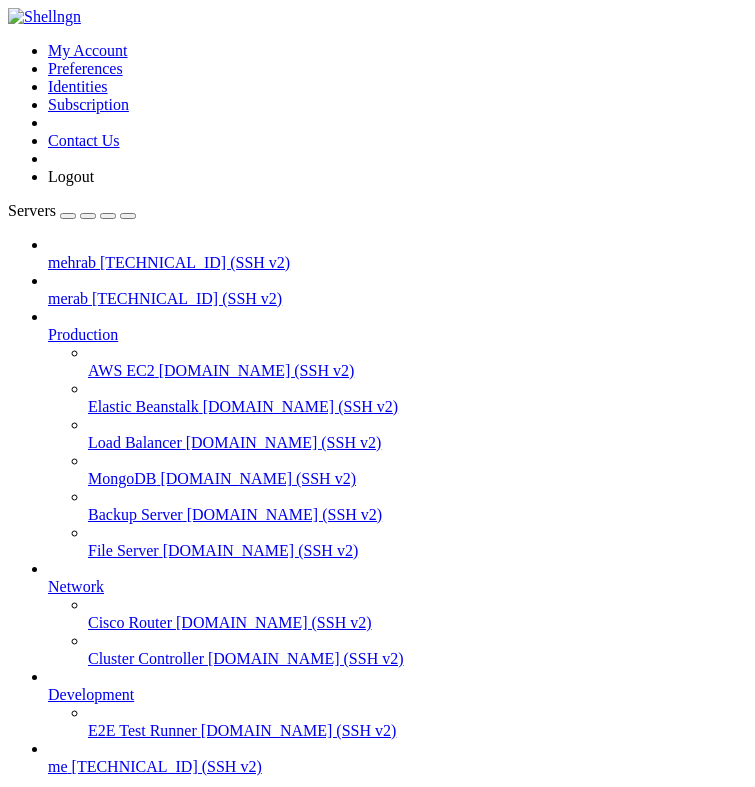click on "Connect" at bounding box center [74, 960] 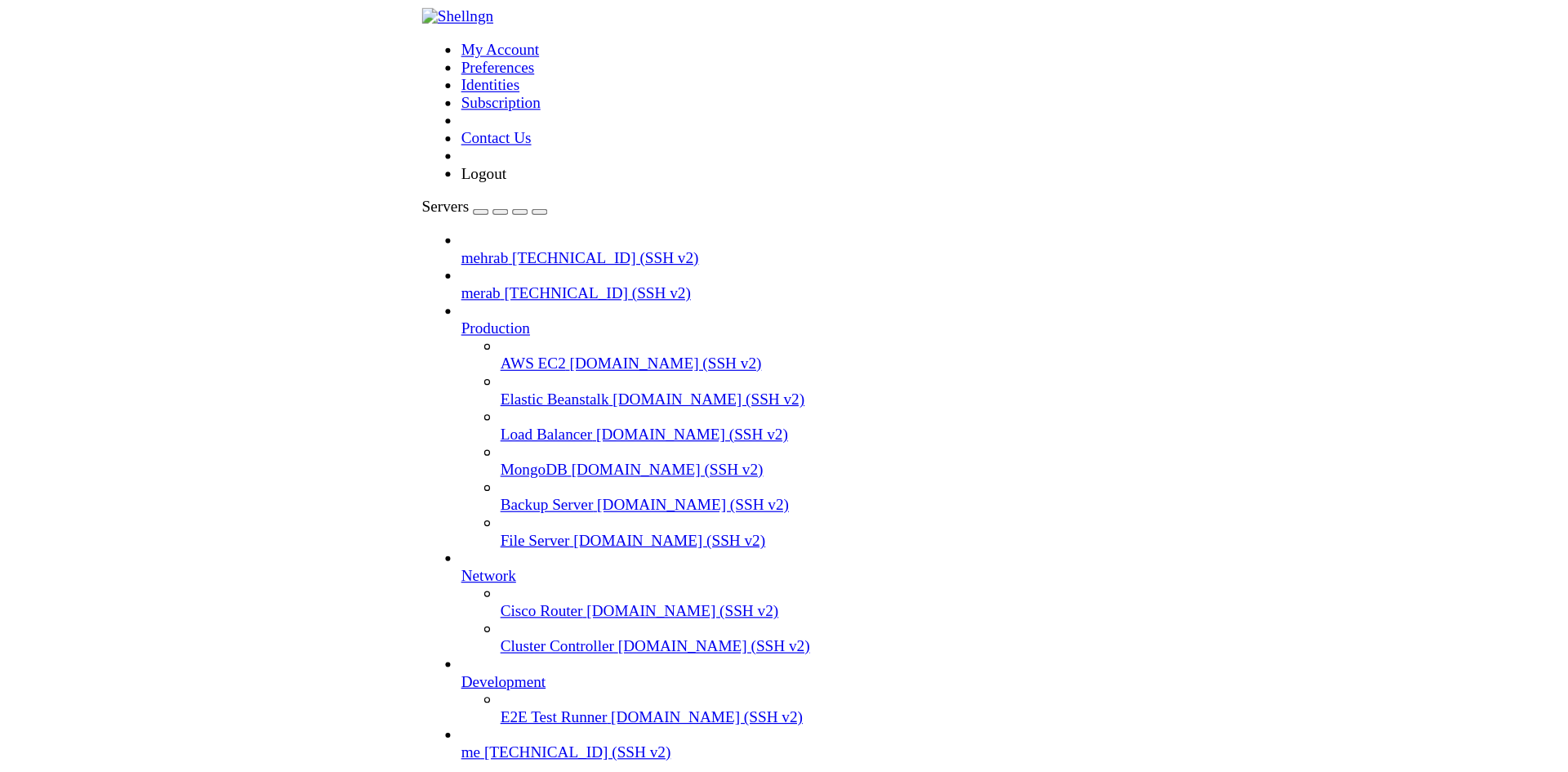 scroll, scrollTop: 0, scrollLeft: 0, axis: both 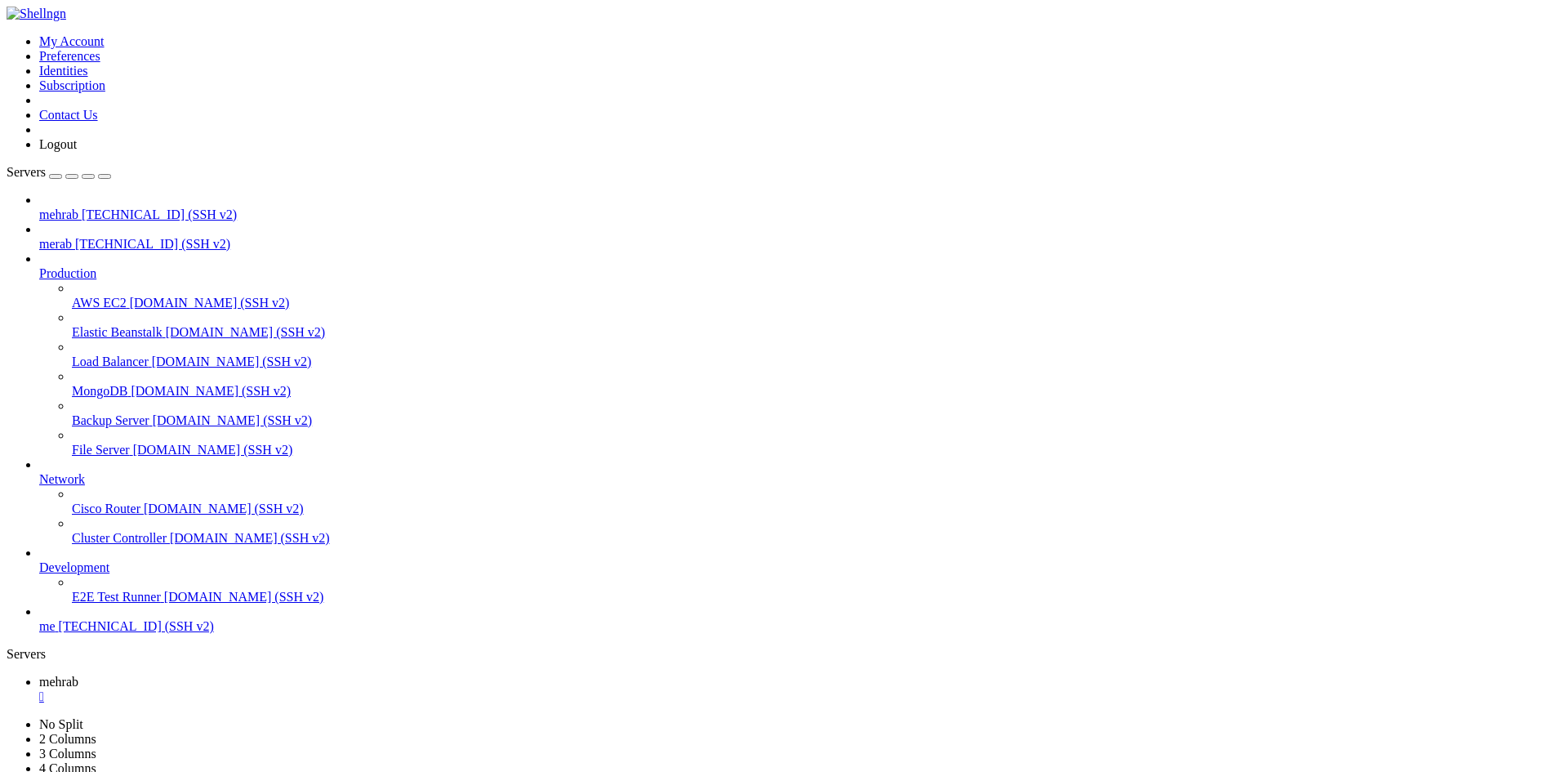 click on "Reconnect" at bounding box center (39, 1005) 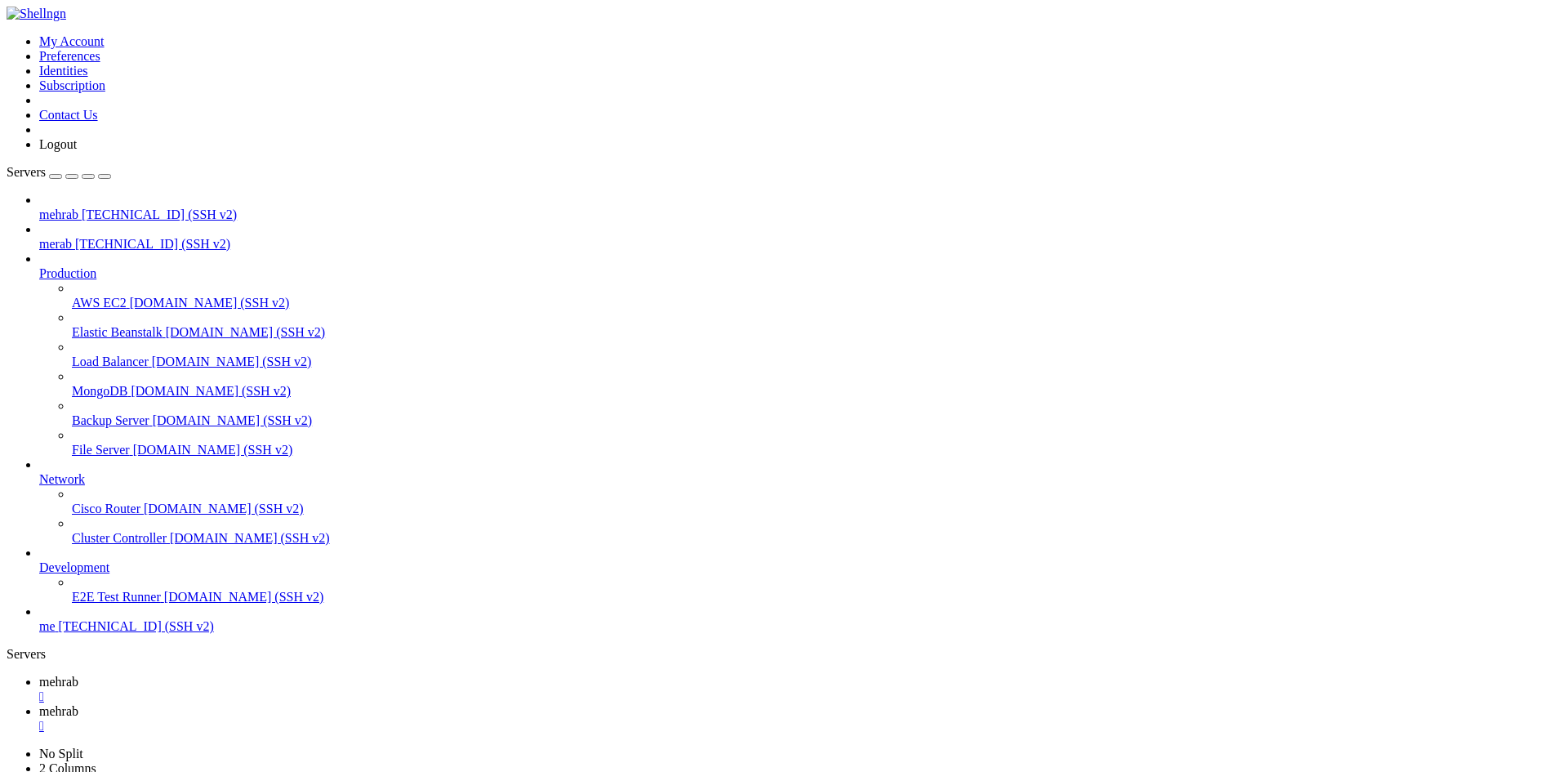 click on "mehrab
" at bounding box center (800, 689) 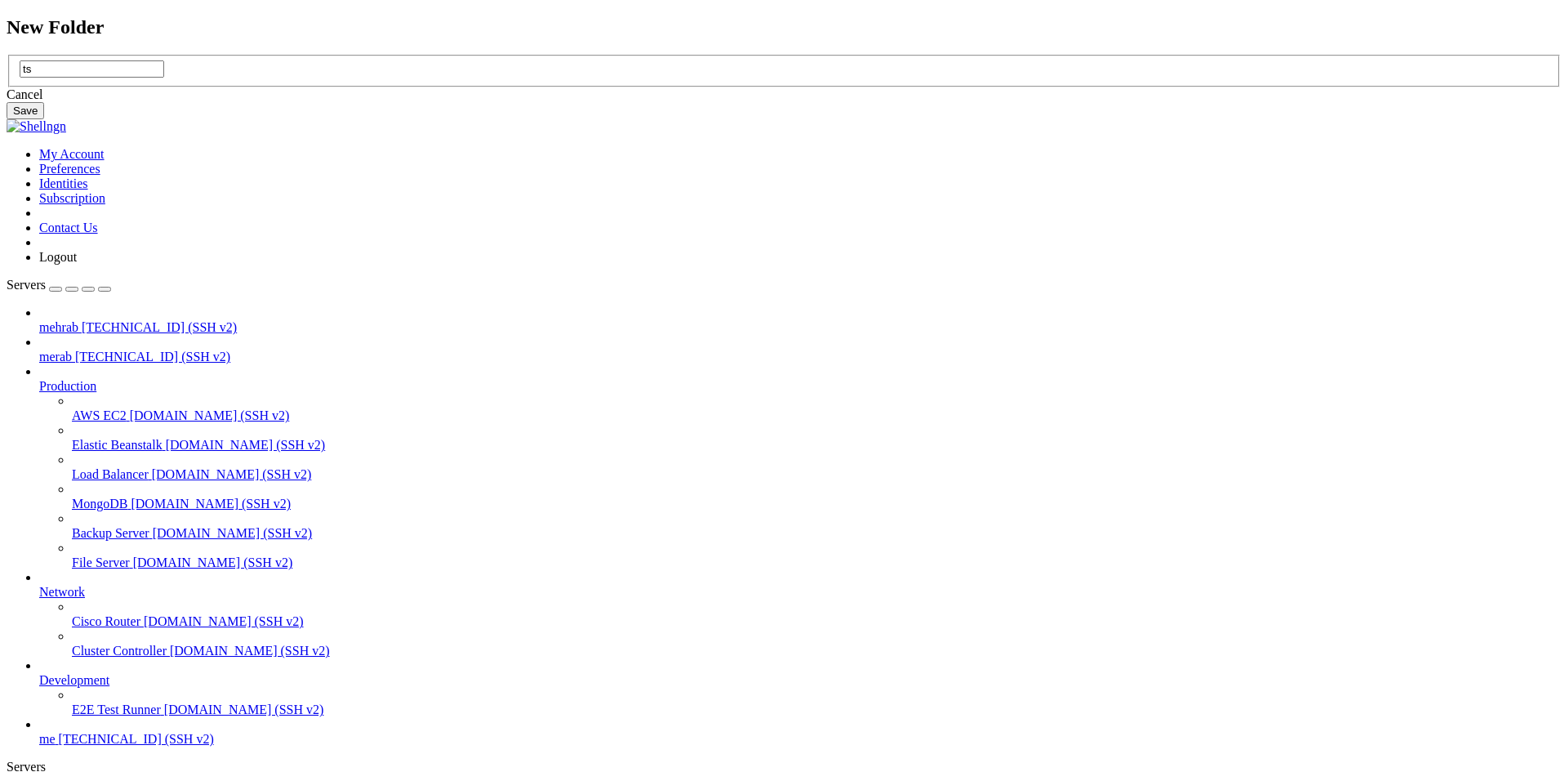 type on "t" 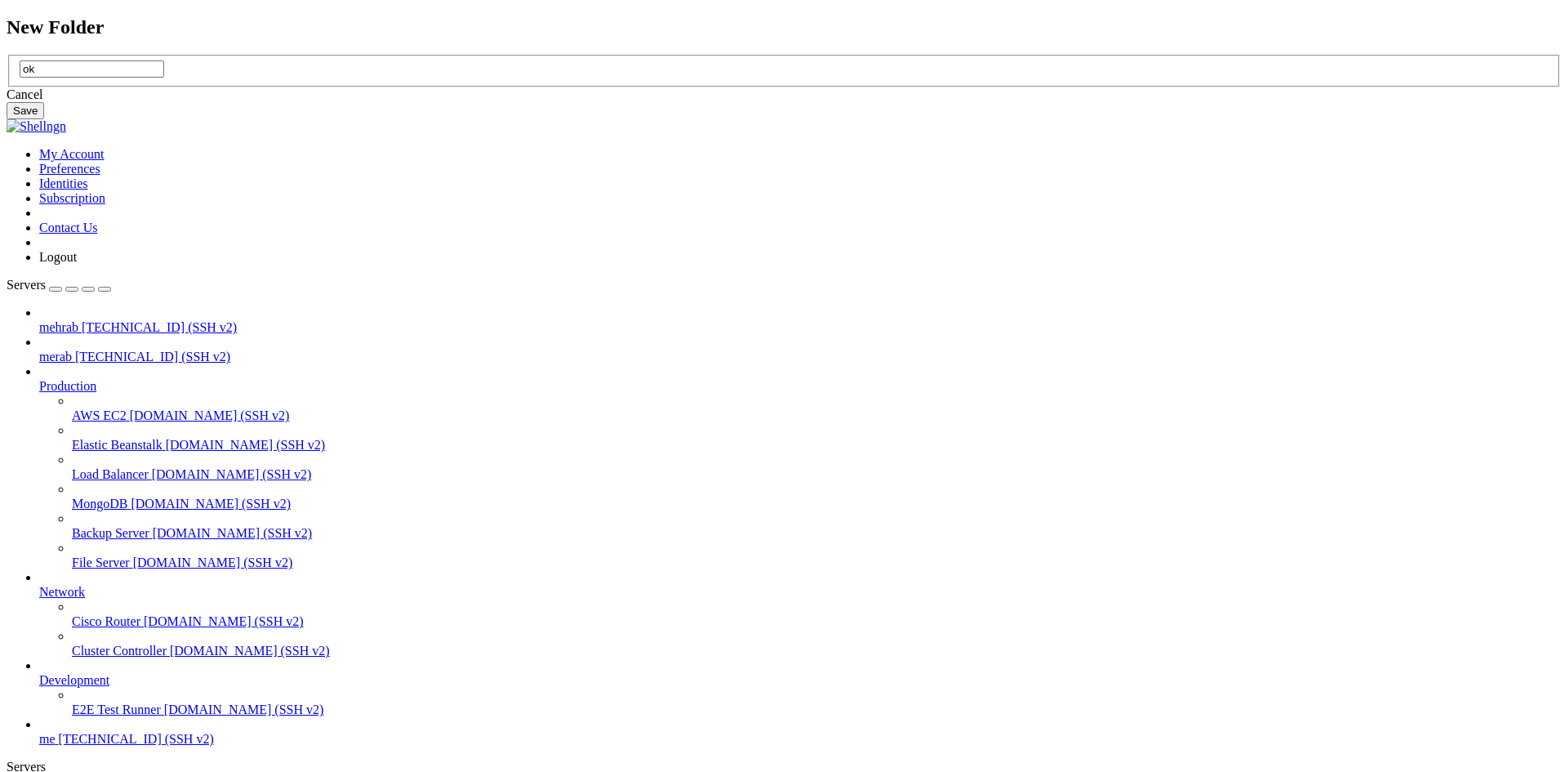 type on "ok" 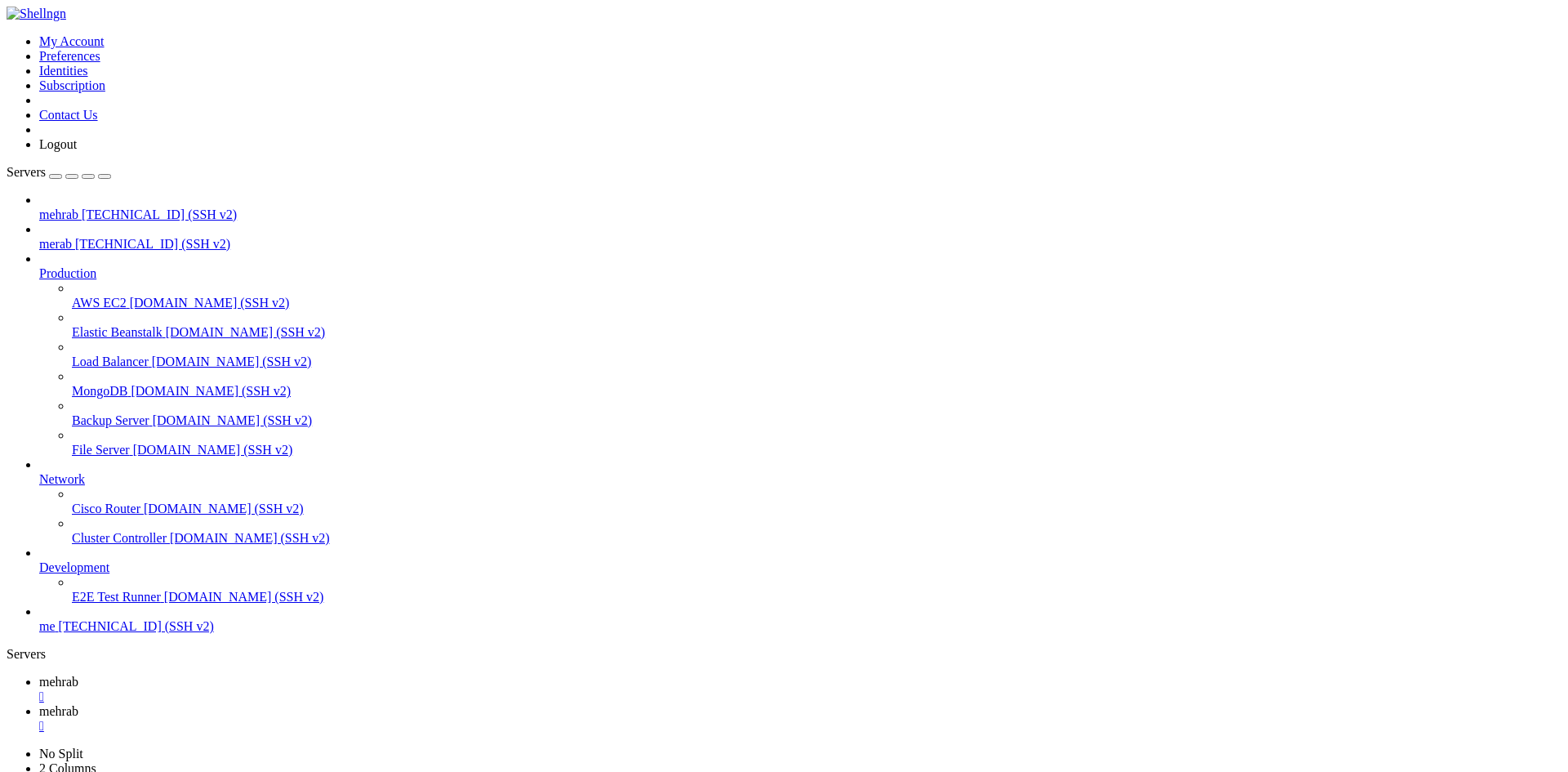 click on "  ok" at bounding box center [18, 1124] 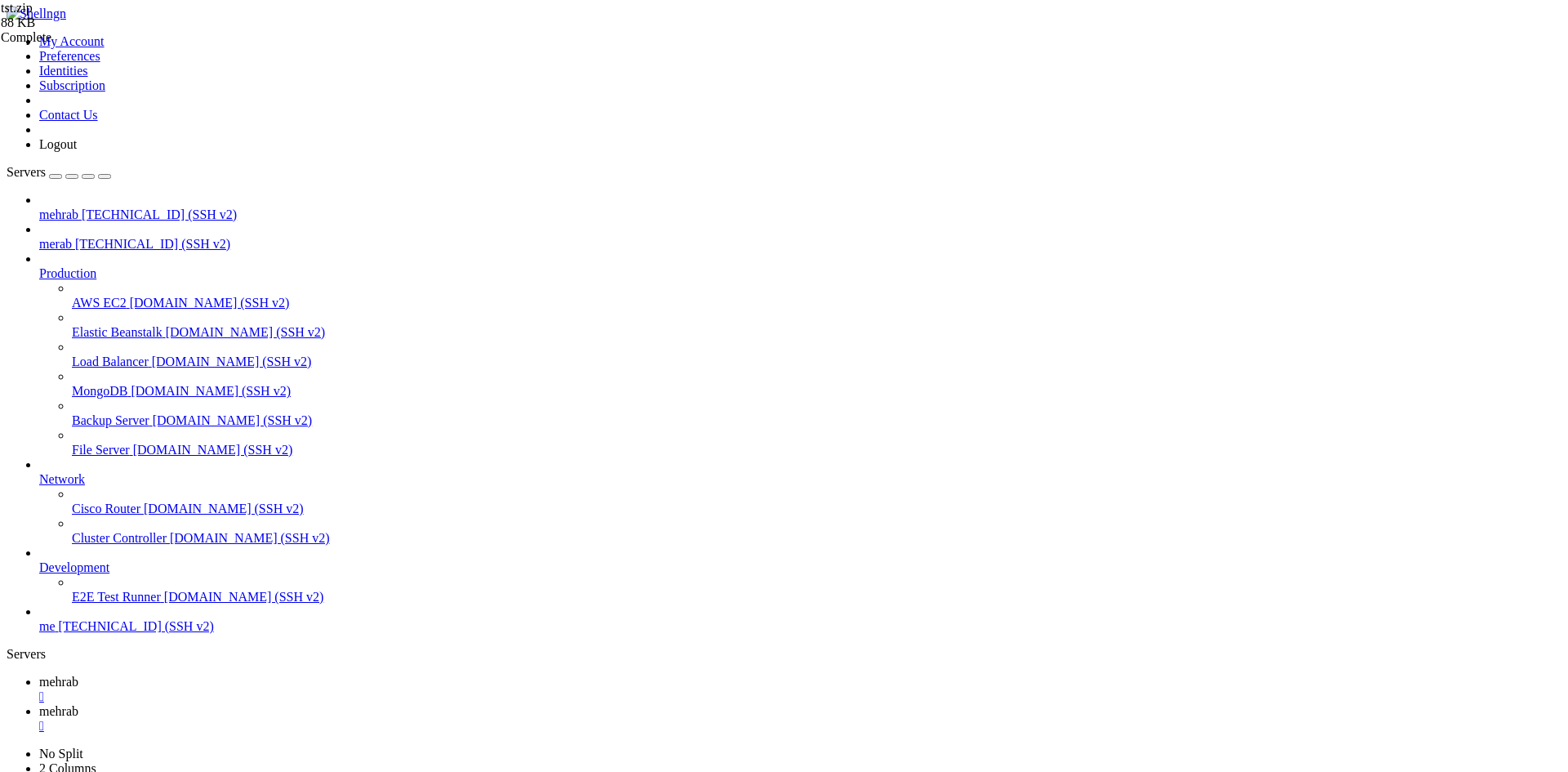 click on "  tst.zip" at bounding box center (414, 1089) 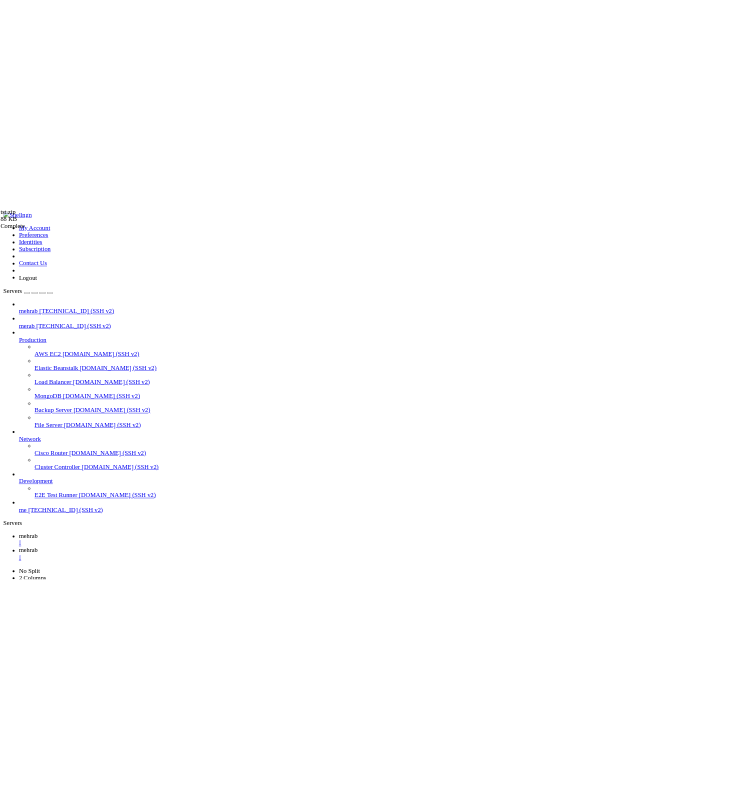scroll, scrollTop: 1972, scrollLeft: 0, axis: vertical 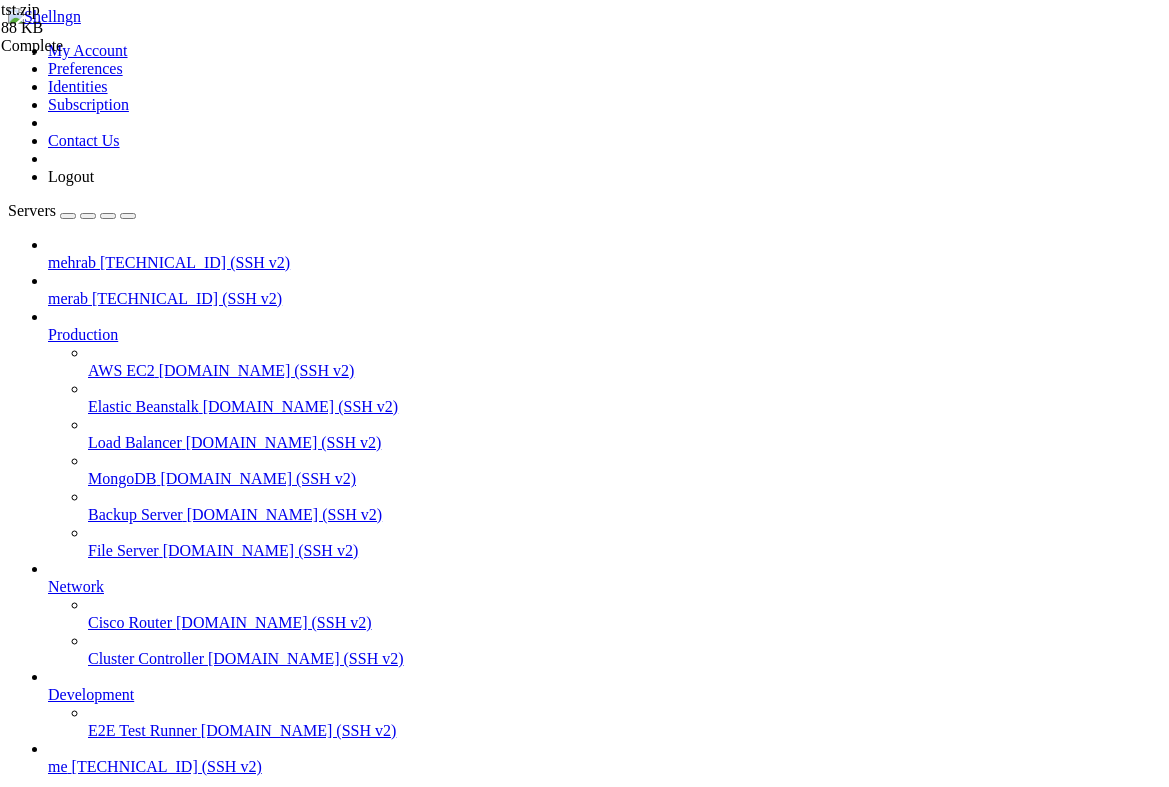 click on "Requirement already satisfied: idna>=2.0 in ./venv/lib/python3.12/site-packages (from yarl<2.0,>=1.17.0->aiohttp) (3.10)" 